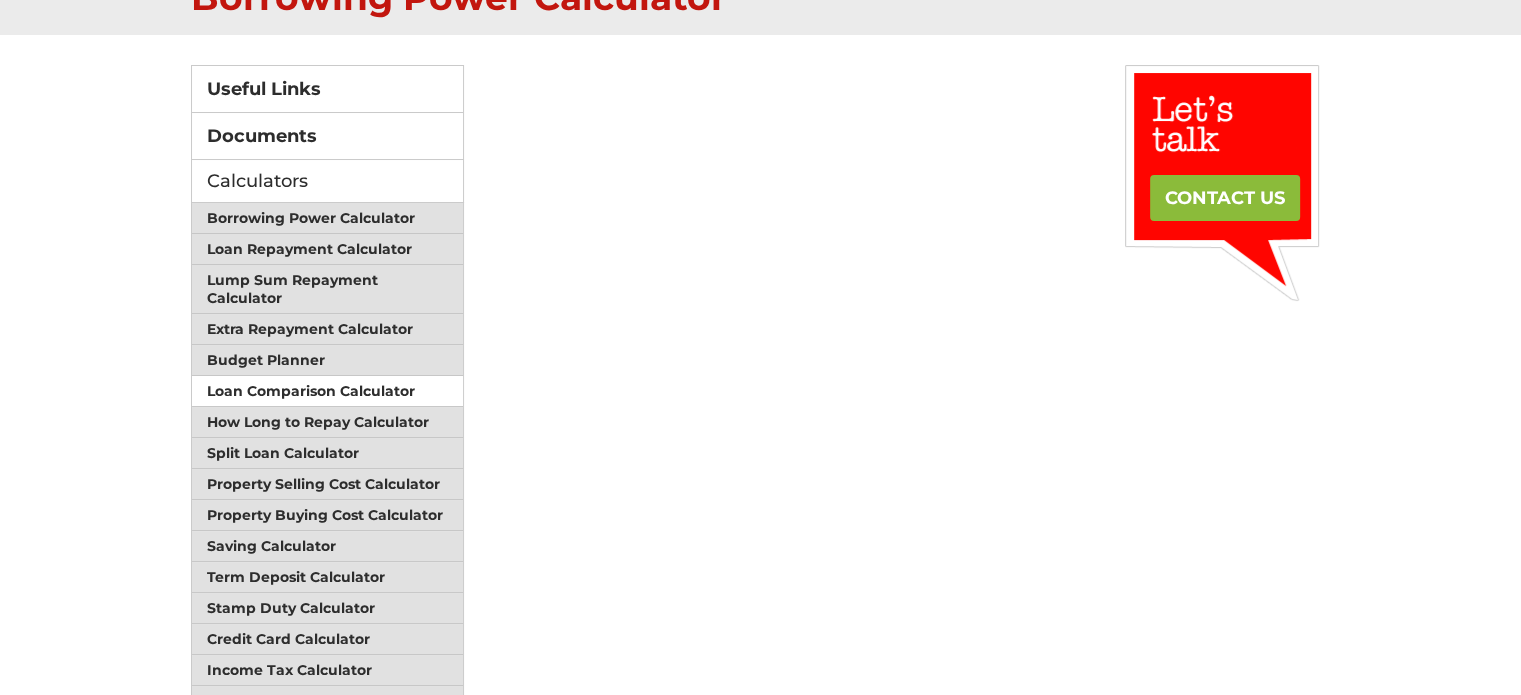 scroll, scrollTop: 300, scrollLeft: 0, axis: vertical 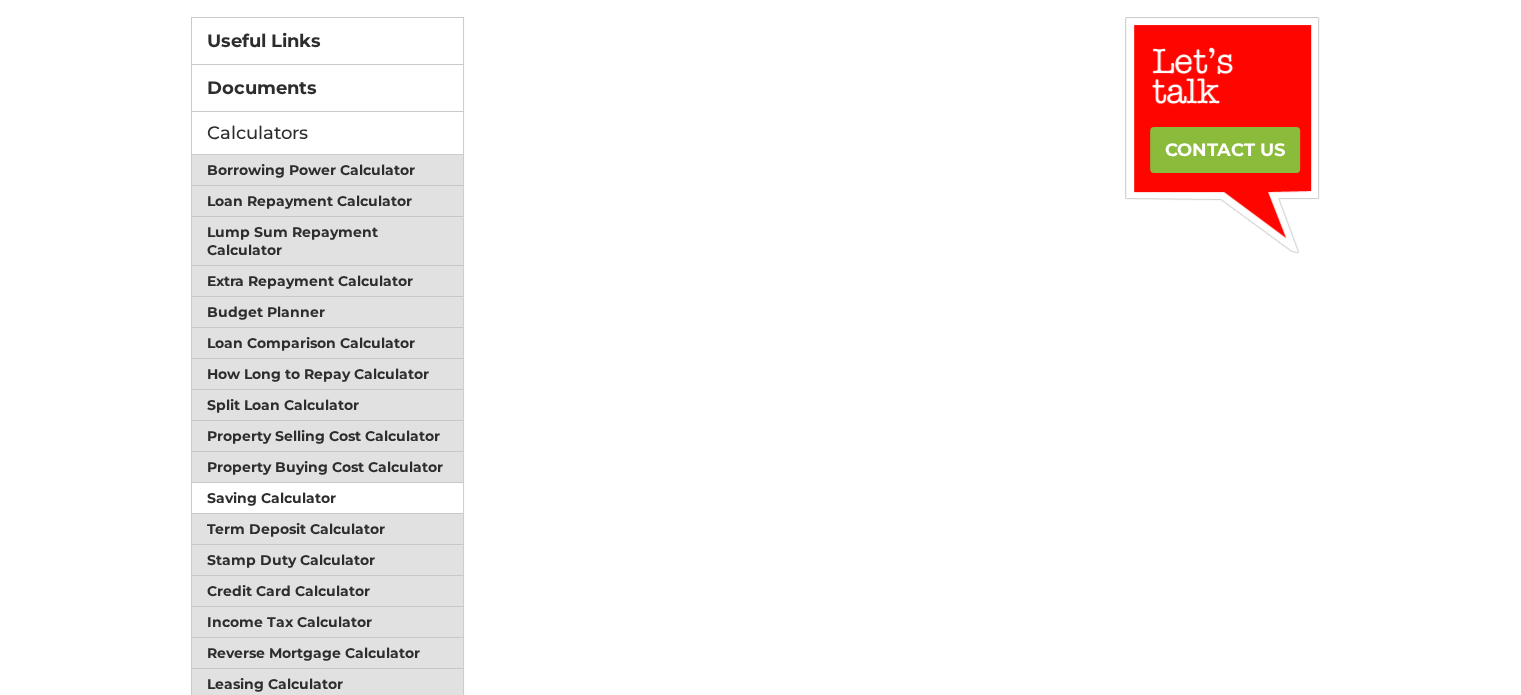 click on "Saving Calculator" at bounding box center [328, 498] 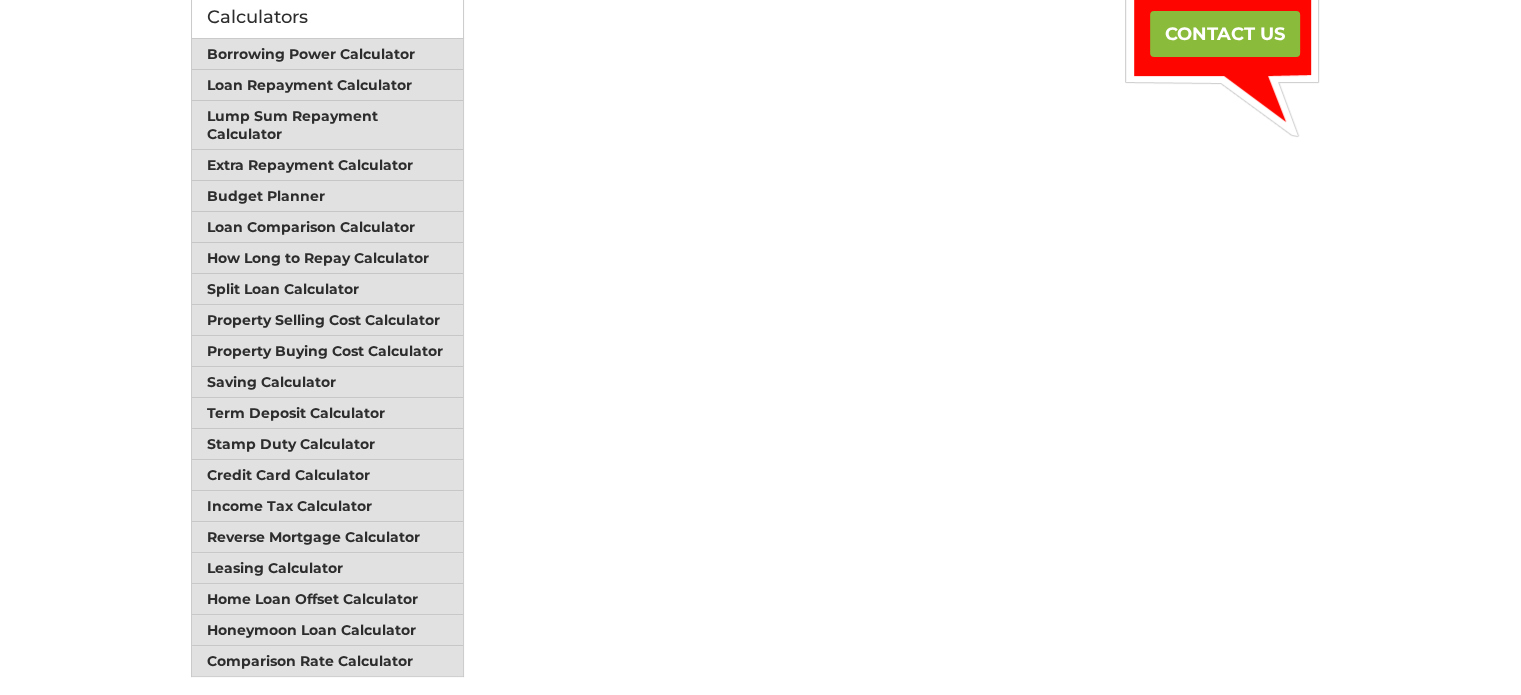 scroll, scrollTop: 300, scrollLeft: 0, axis: vertical 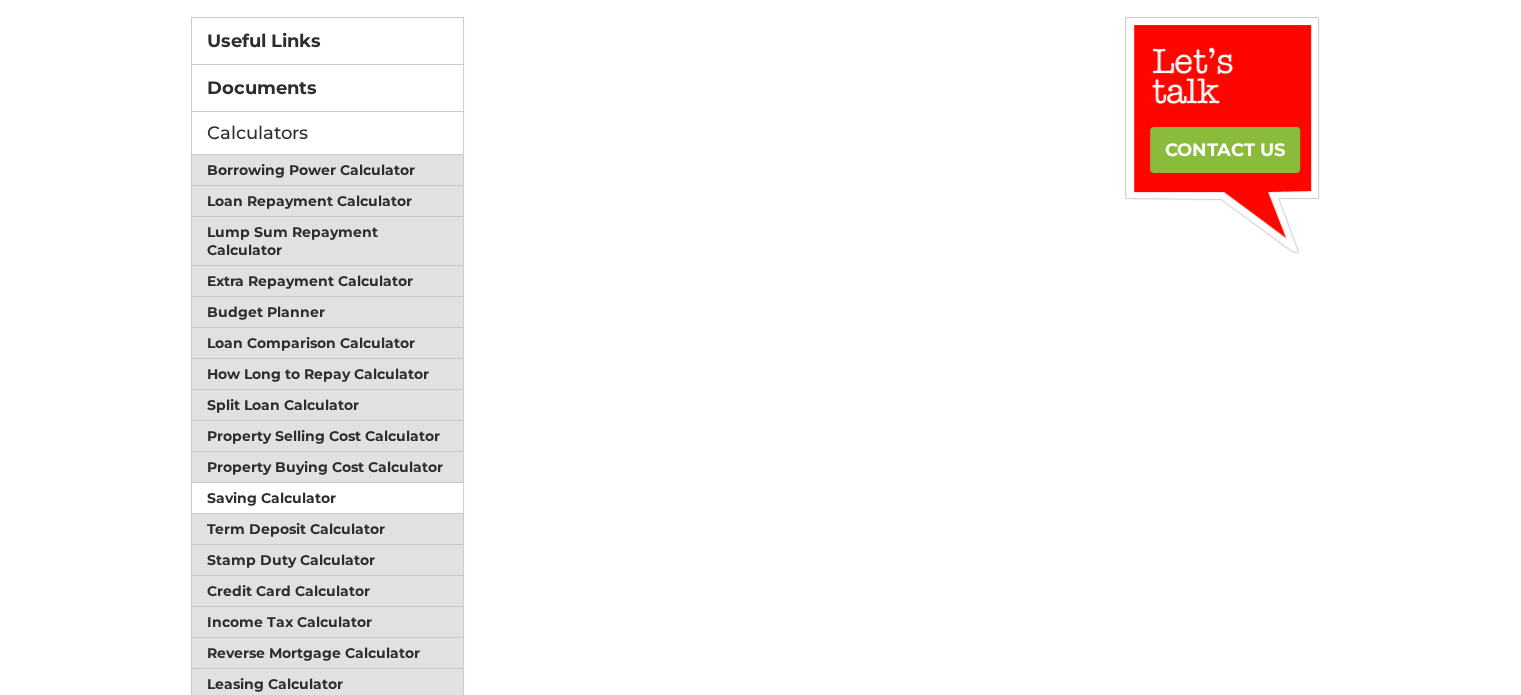 click on "Saving Calculator" at bounding box center (328, 498) 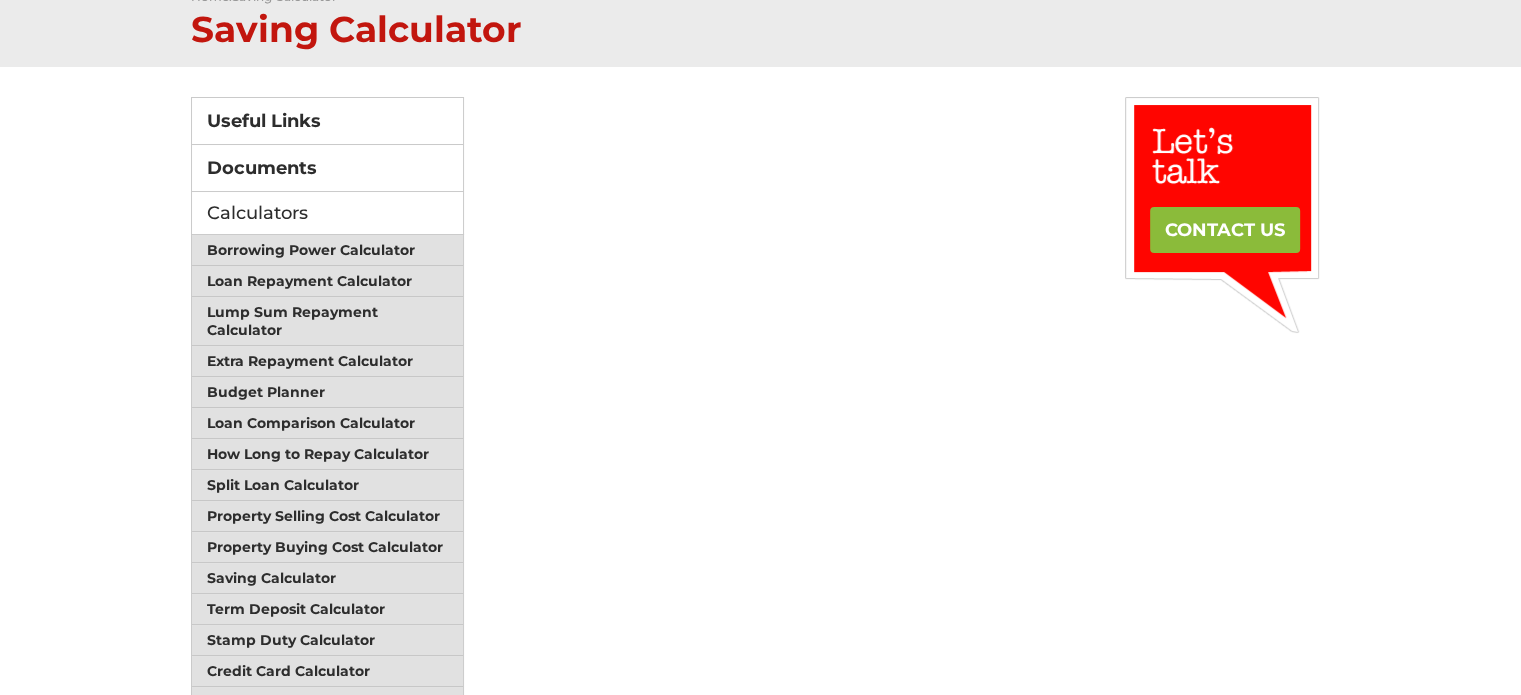 scroll, scrollTop: 400, scrollLeft: 0, axis: vertical 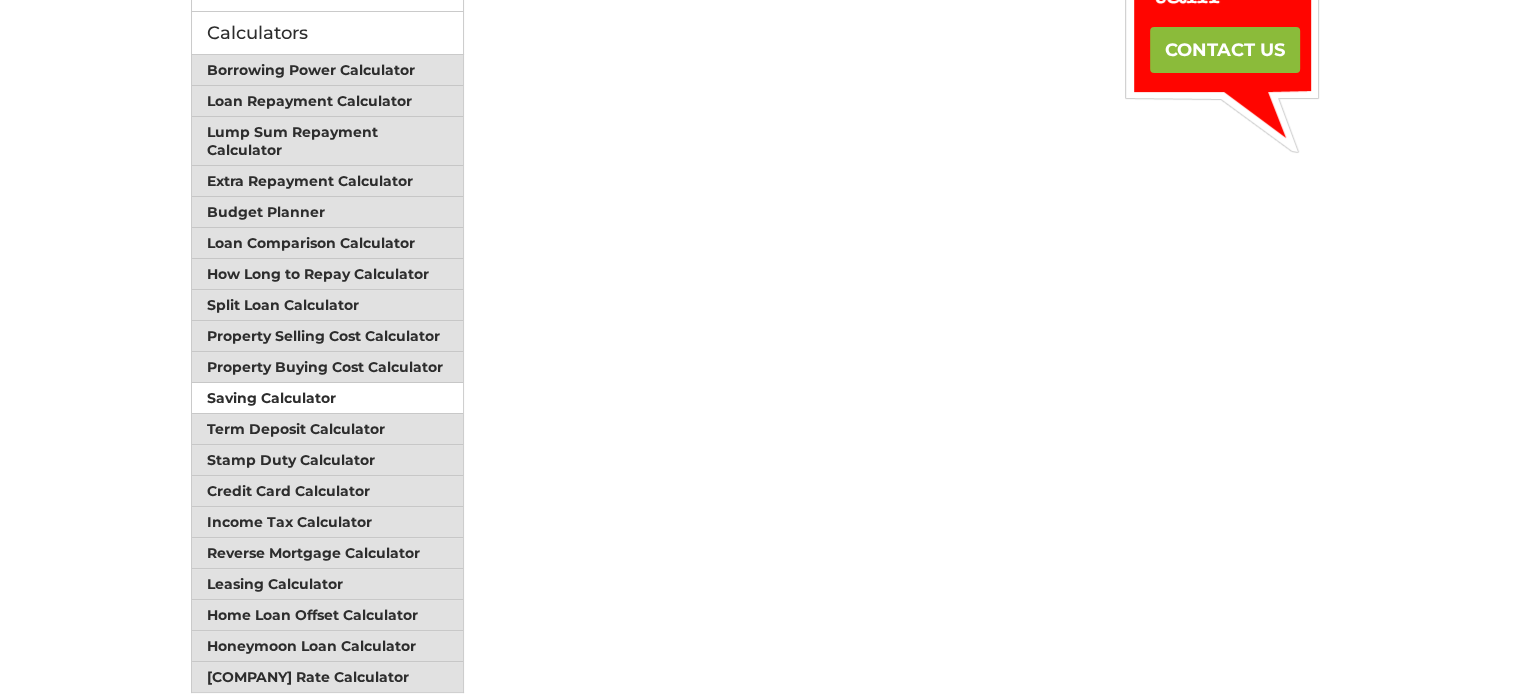 click on "Saving Calculator" at bounding box center (328, 398) 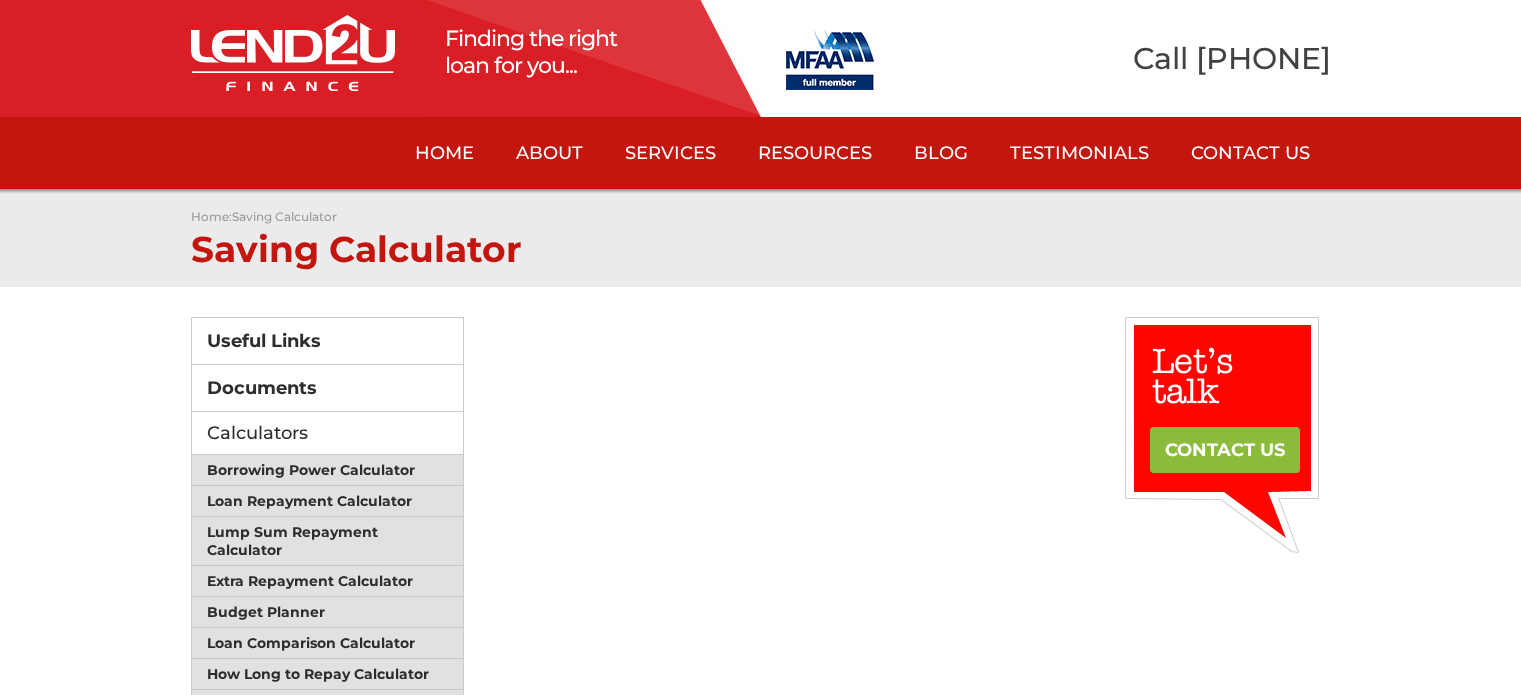 scroll, scrollTop: 0, scrollLeft: 0, axis: both 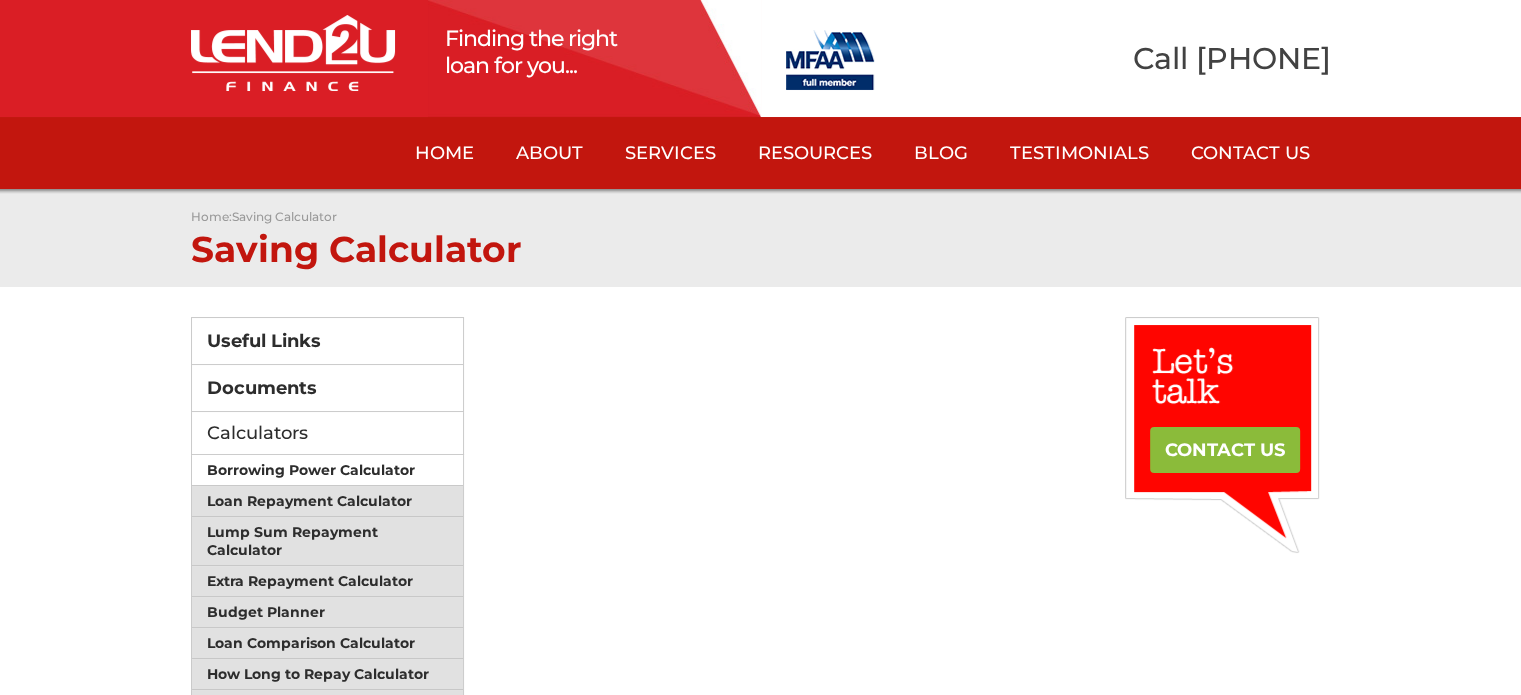 click on "Borrowing Power Calculator" at bounding box center (328, 470) 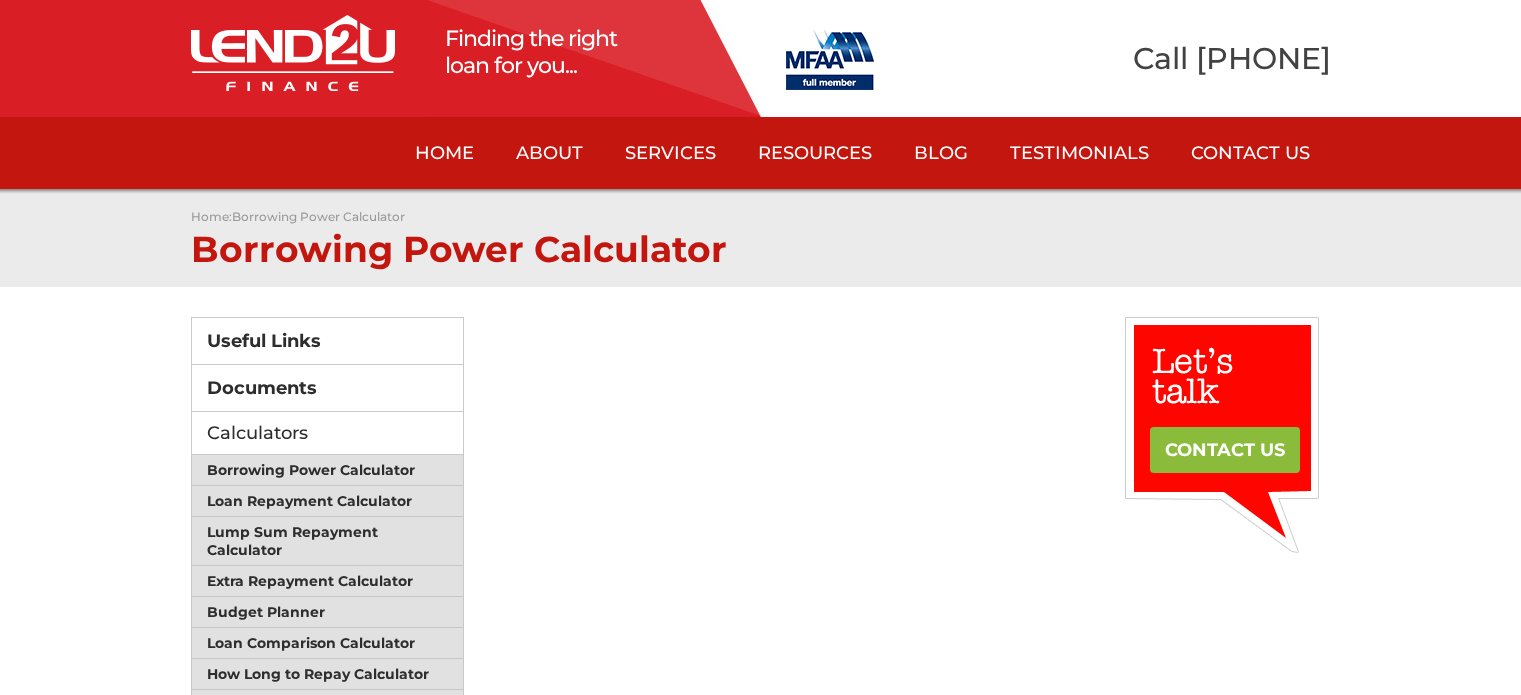 scroll, scrollTop: 0, scrollLeft: 0, axis: both 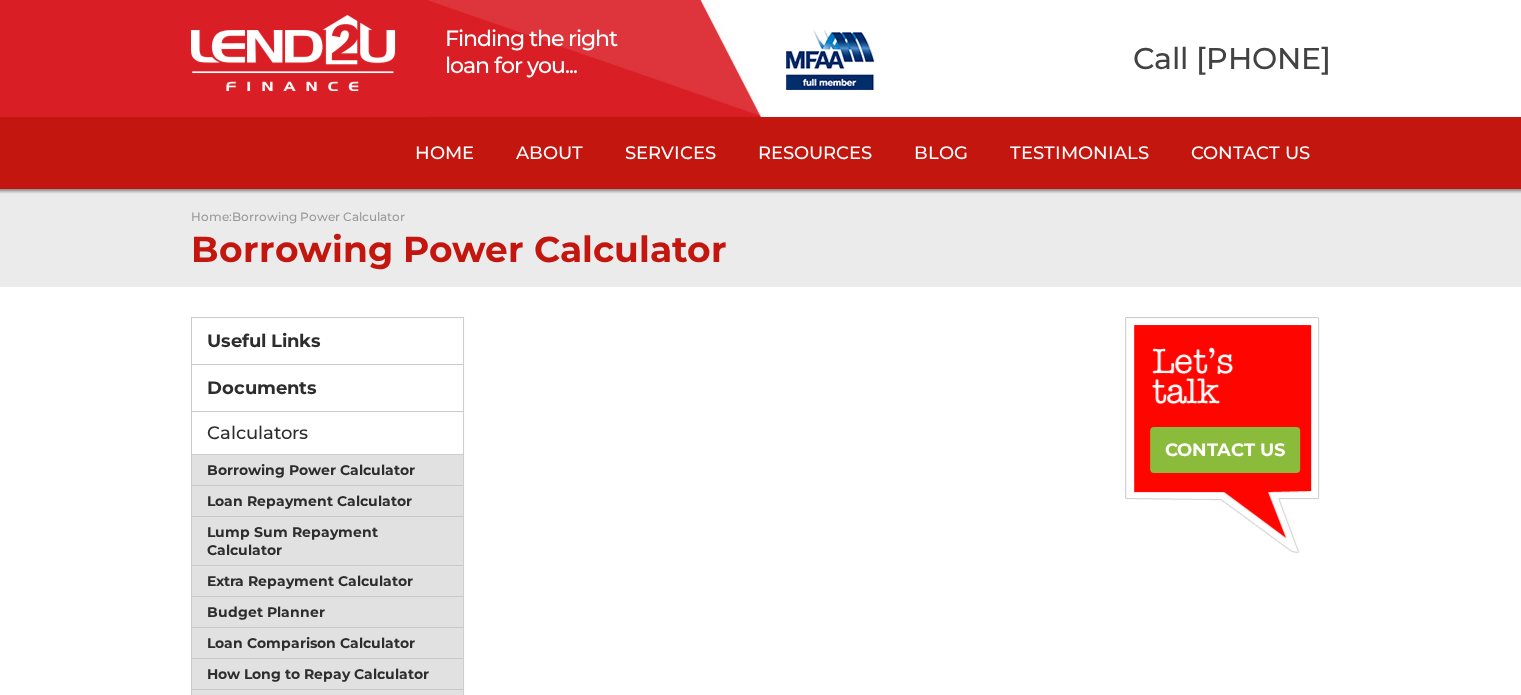 click on "Borrowing Power Calculator" at bounding box center [328, 470] 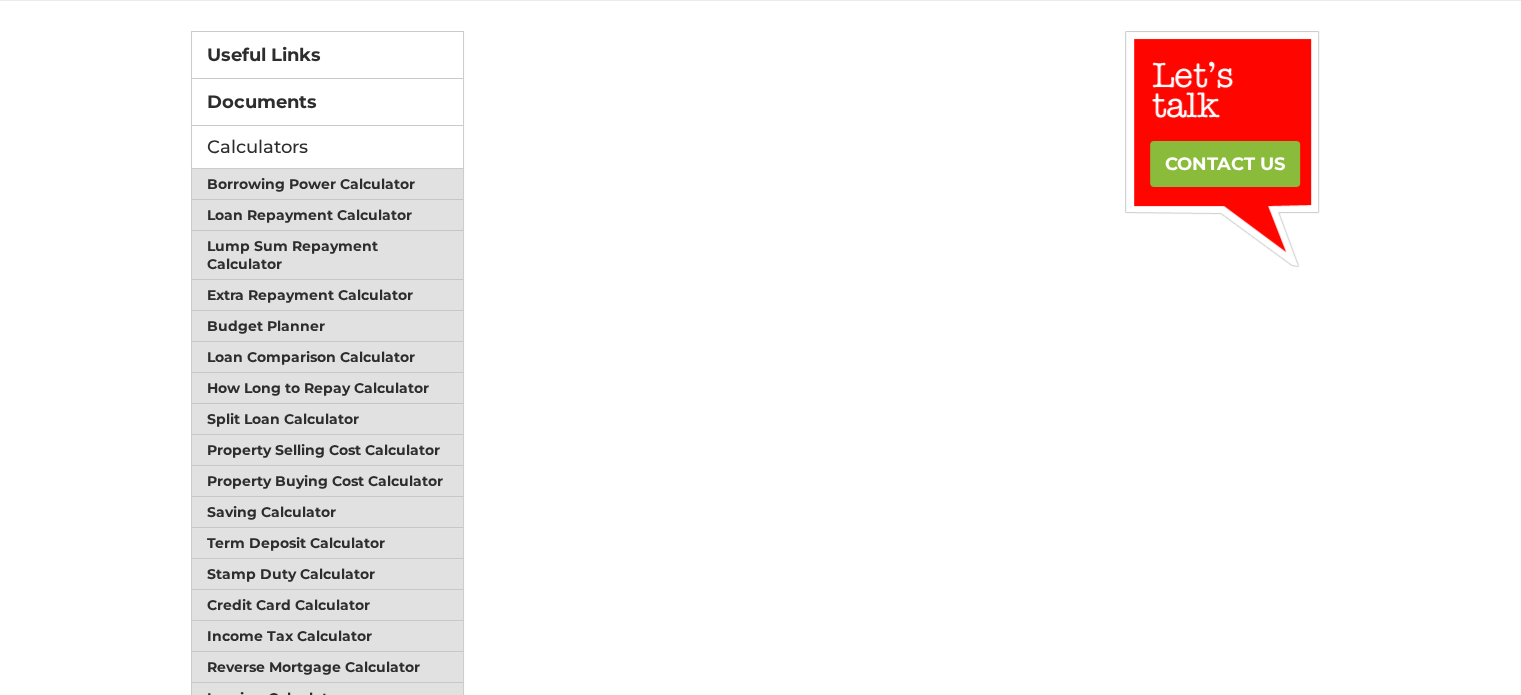 scroll, scrollTop: 0, scrollLeft: 0, axis: both 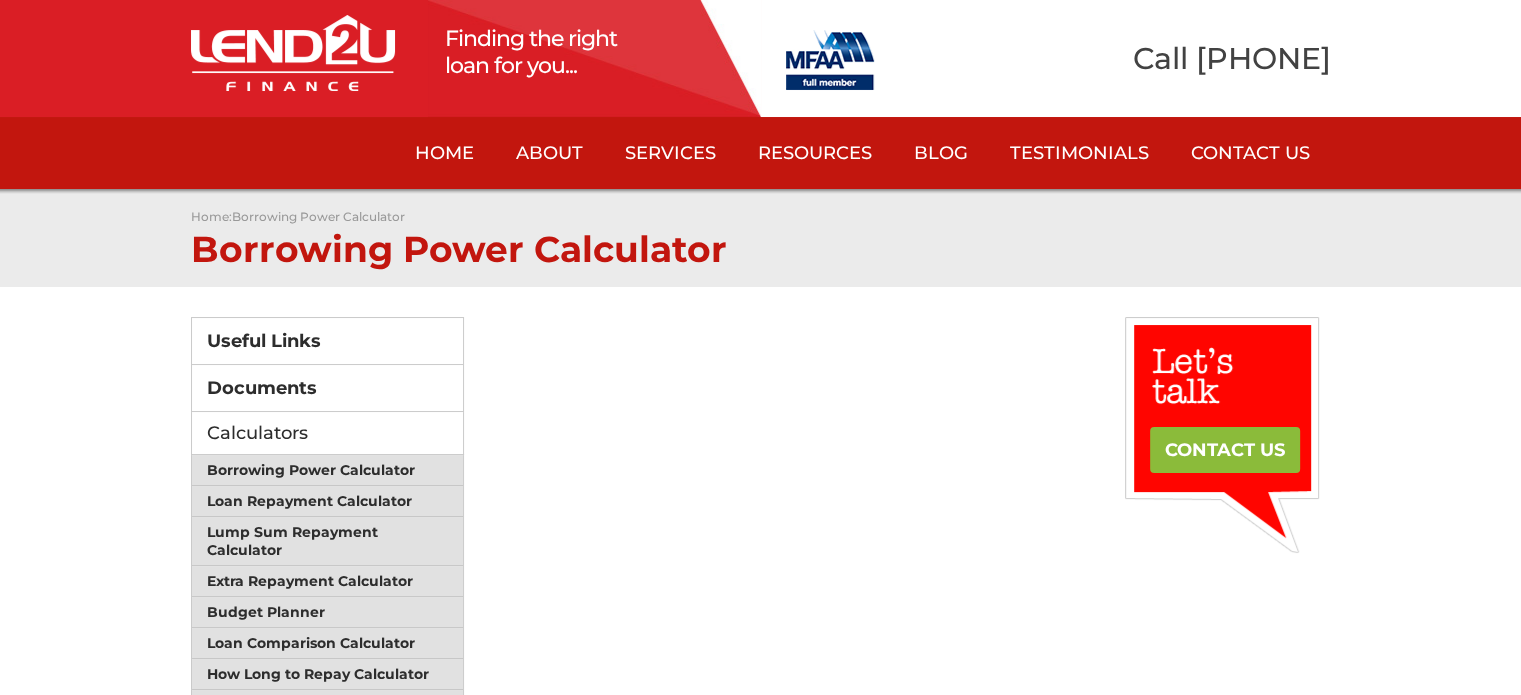 click on "Calculators" at bounding box center (328, 433) 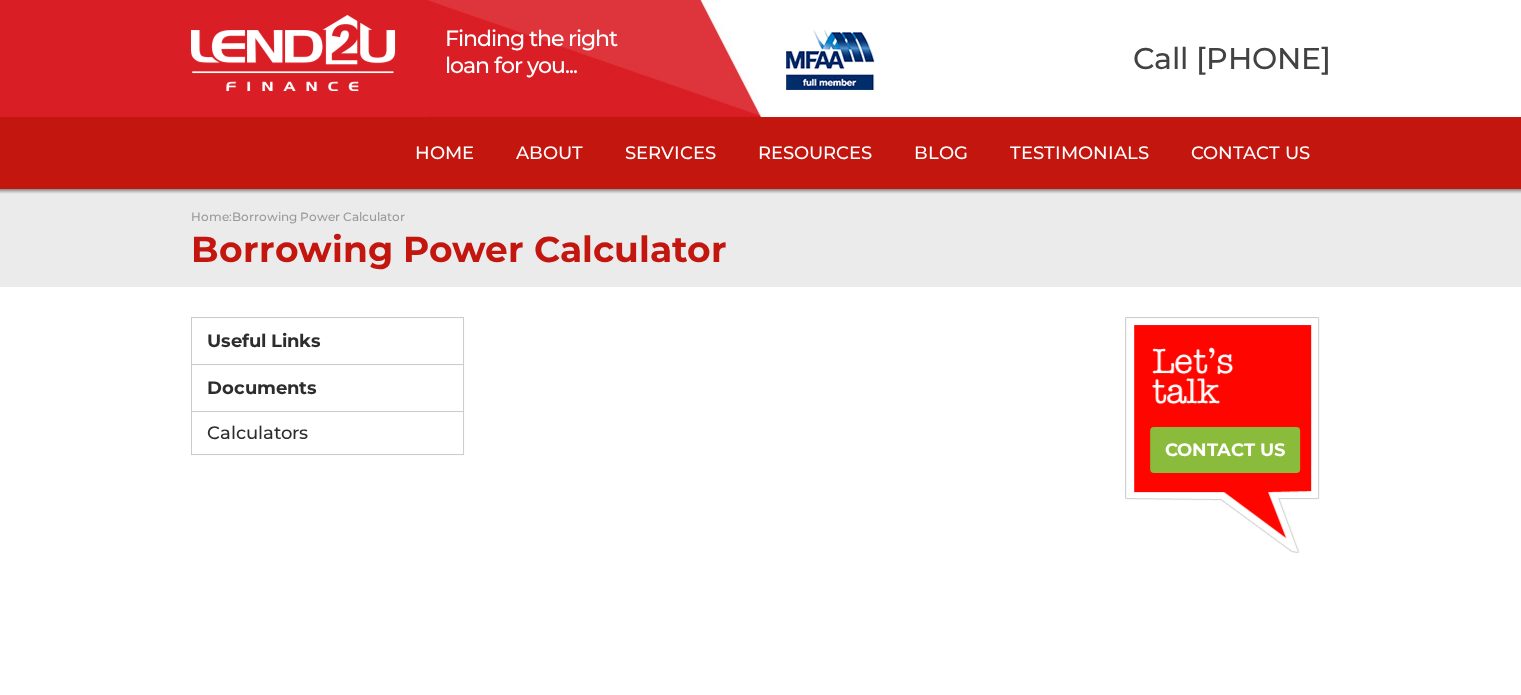 click on "Calculators" at bounding box center [328, 433] 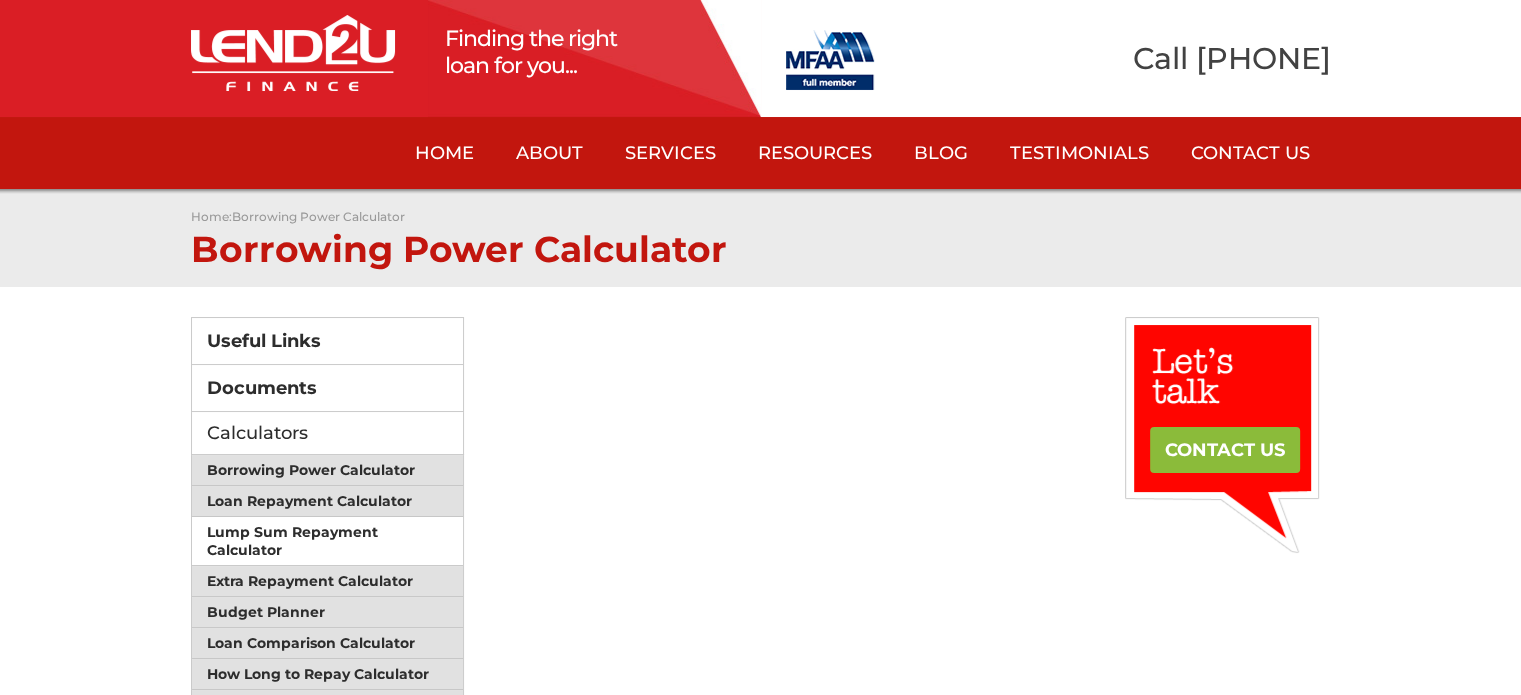 click on "Lump Sum Repayment Calculator" at bounding box center (328, 541) 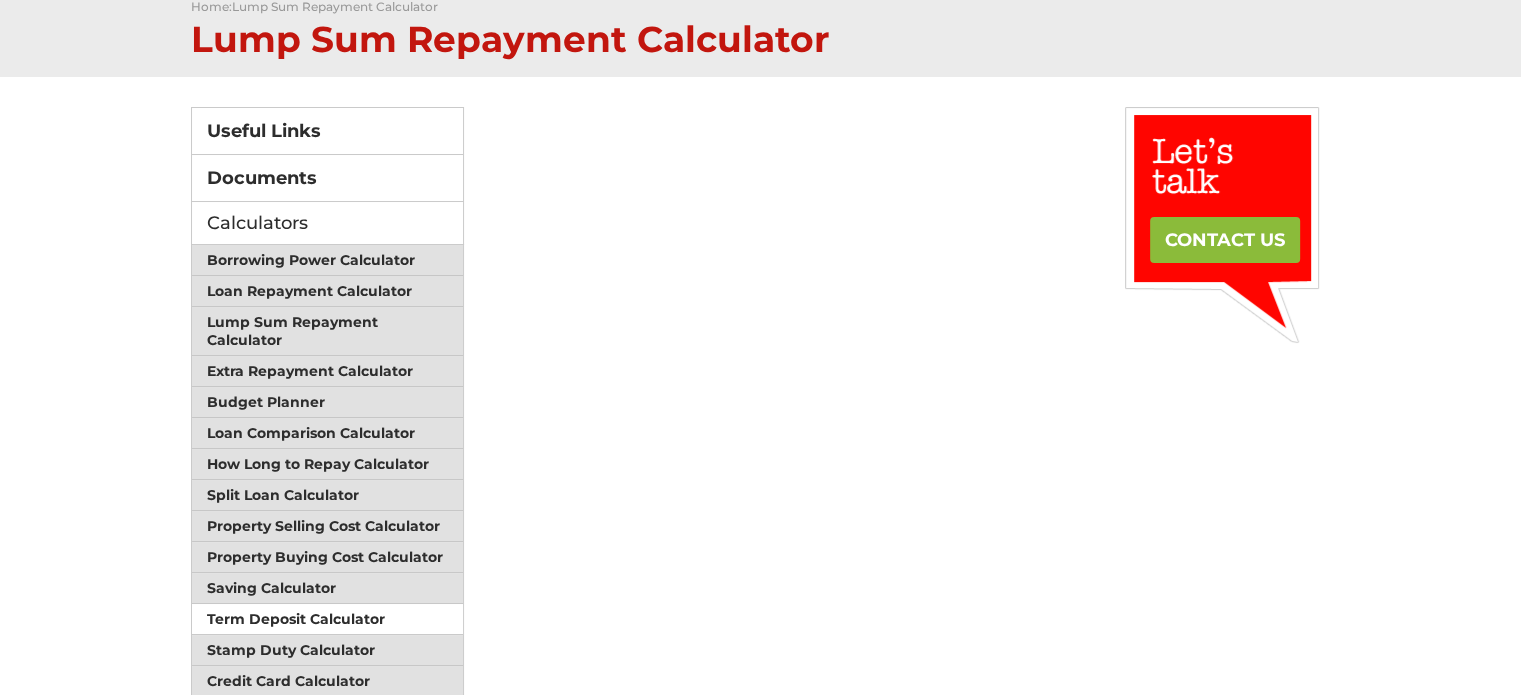 scroll, scrollTop: 300, scrollLeft: 0, axis: vertical 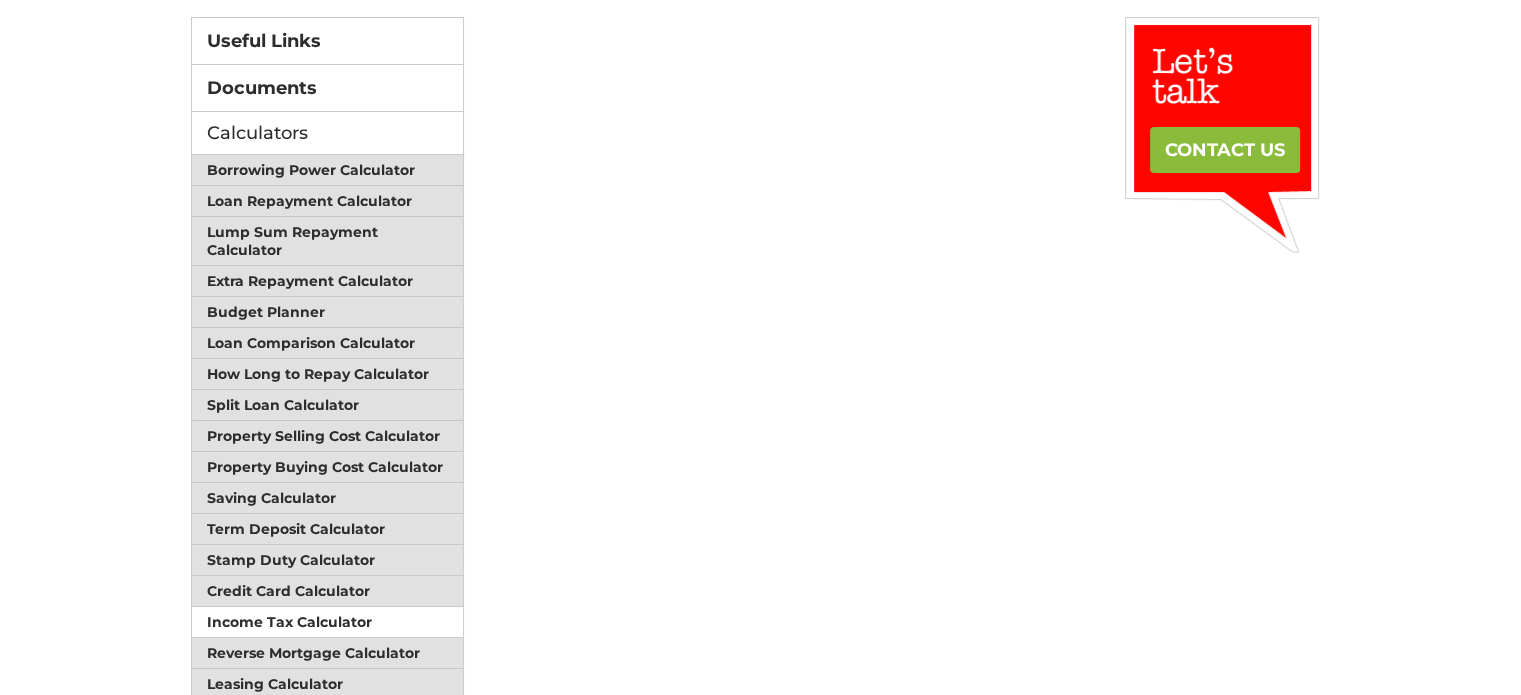 click on "Income Tax Calculator" at bounding box center (328, 622) 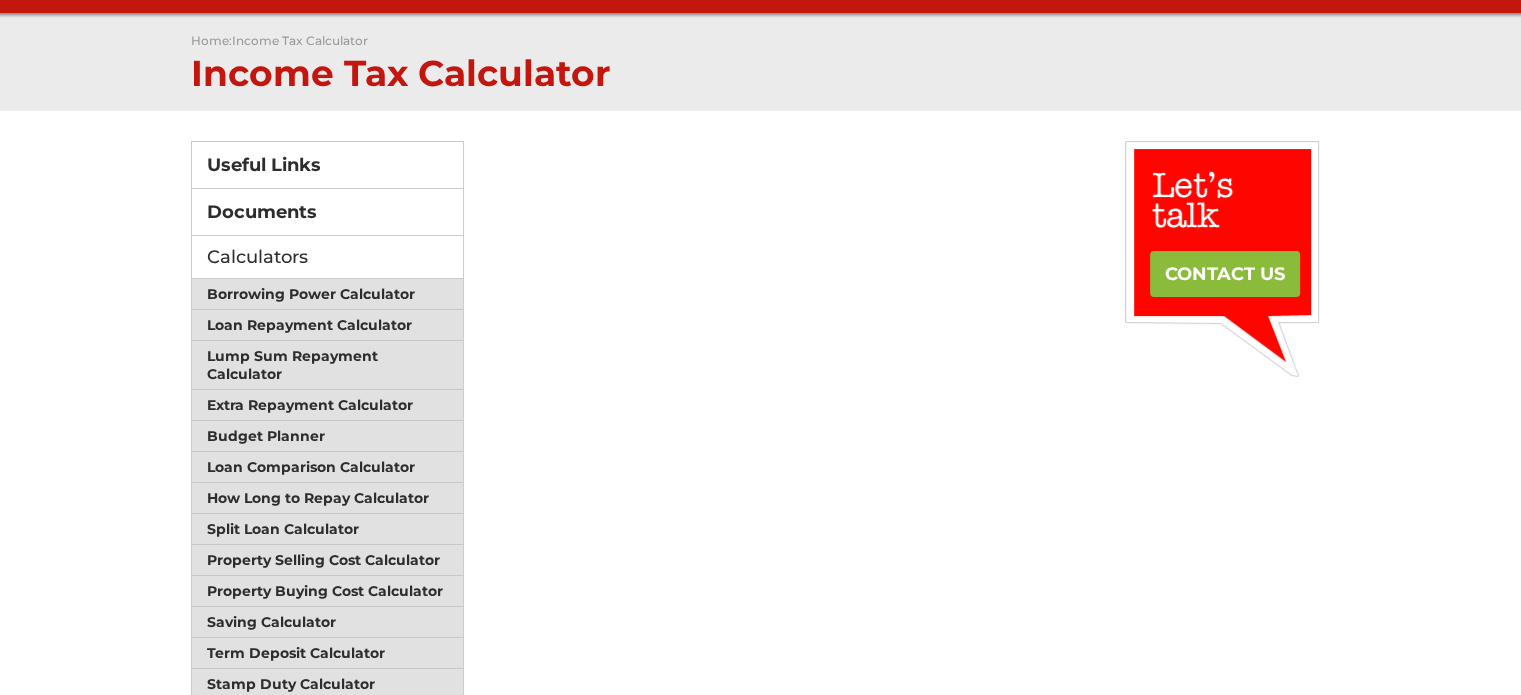 scroll, scrollTop: 200, scrollLeft: 0, axis: vertical 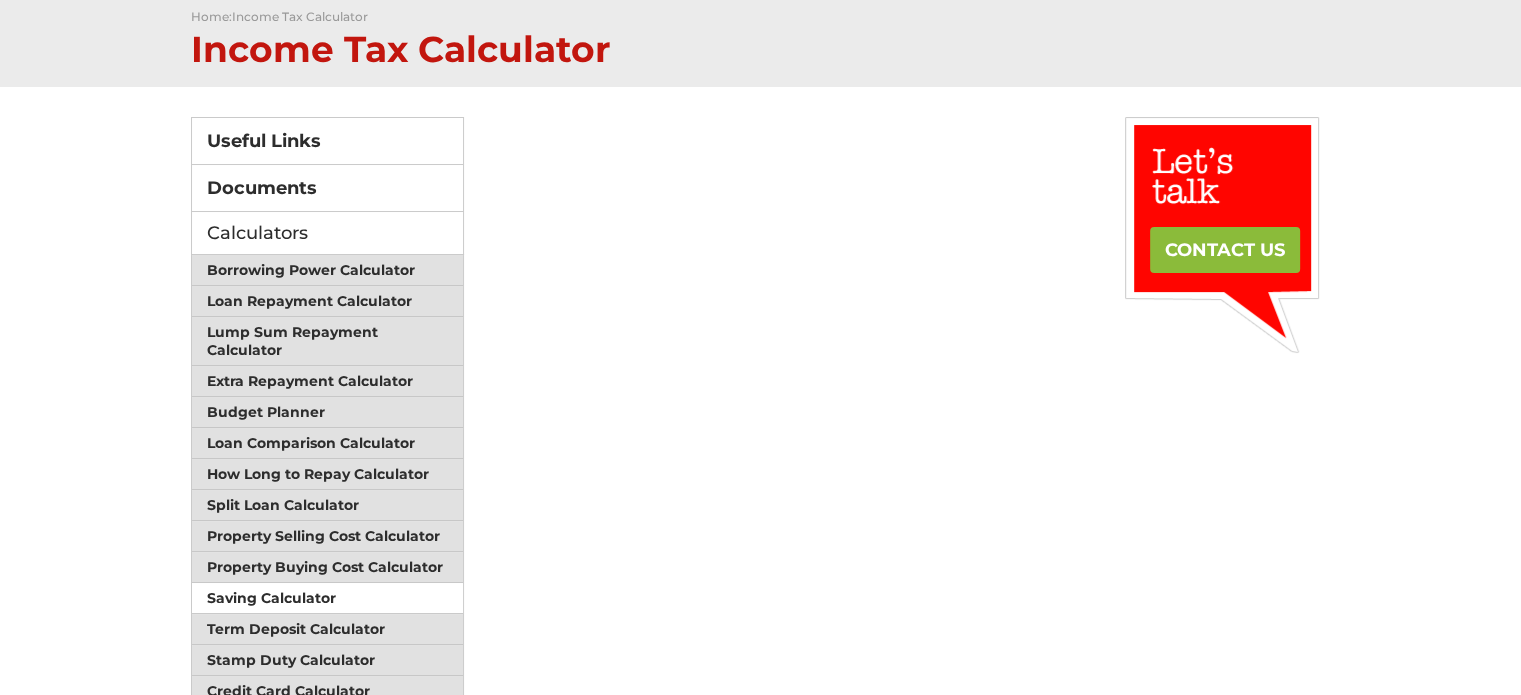 click on "Saving Calculator" at bounding box center [328, 598] 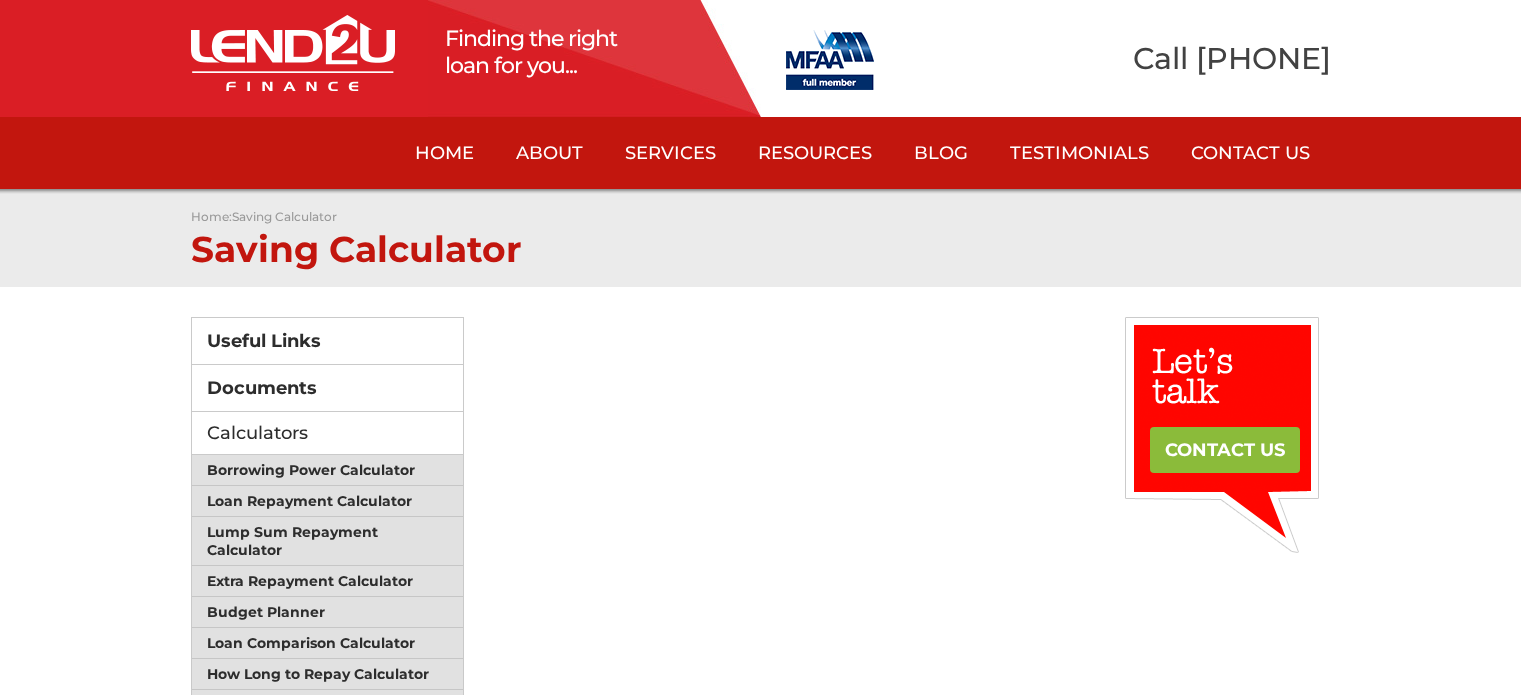 scroll, scrollTop: 0, scrollLeft: 0, axis: both 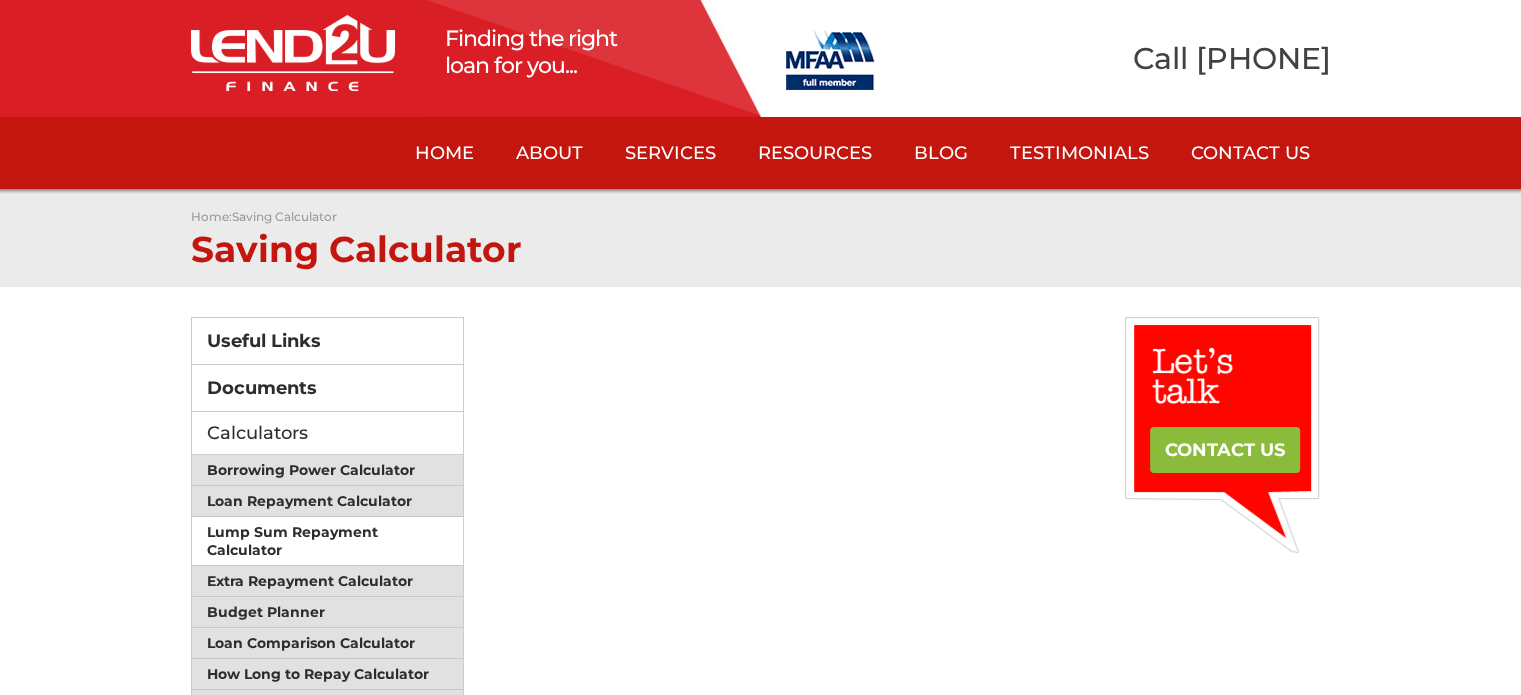 click on "Lump Sum Repayment Calculator" at bounding box center [328, 541] 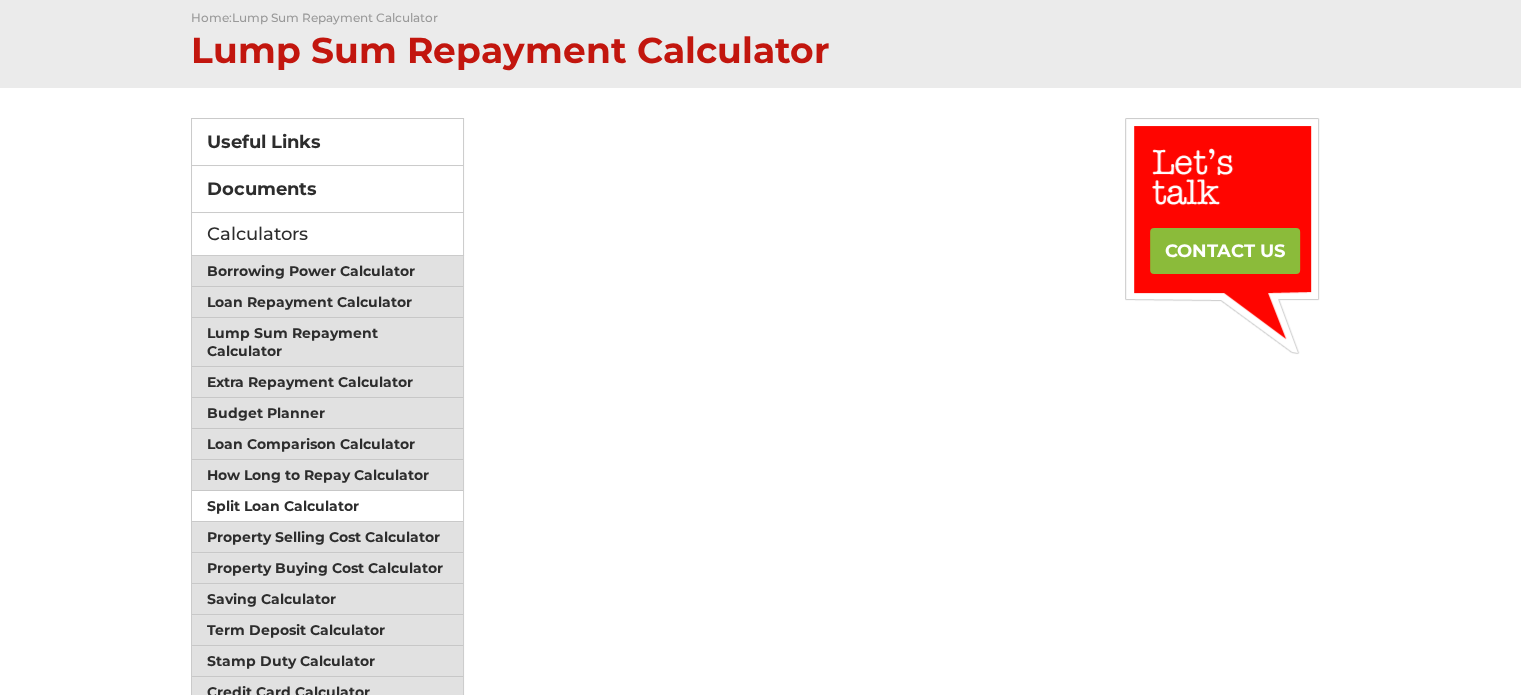 scroll, scrollTop: 200, scrollLeft: 0, axis: vertical 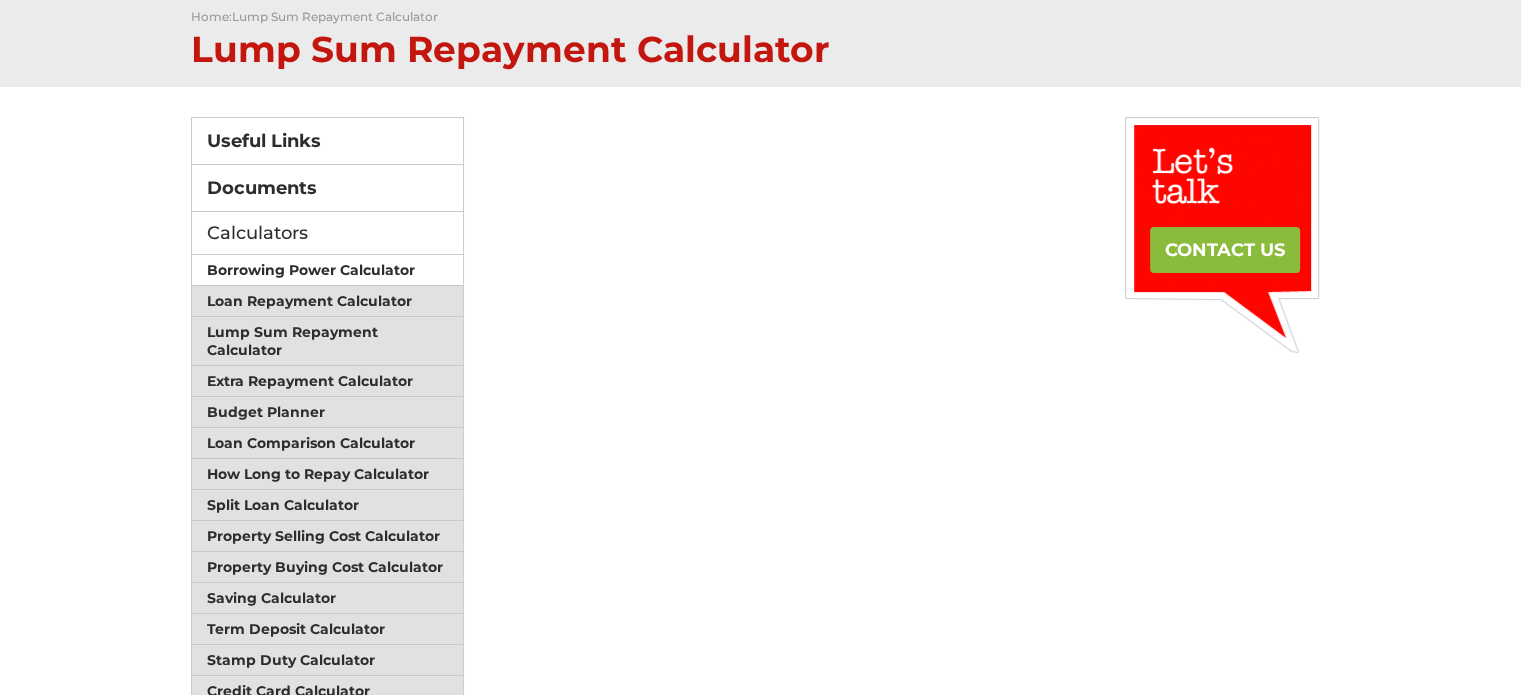 click on "Borrowing Power Calculator" at bounding box center [328, 270] 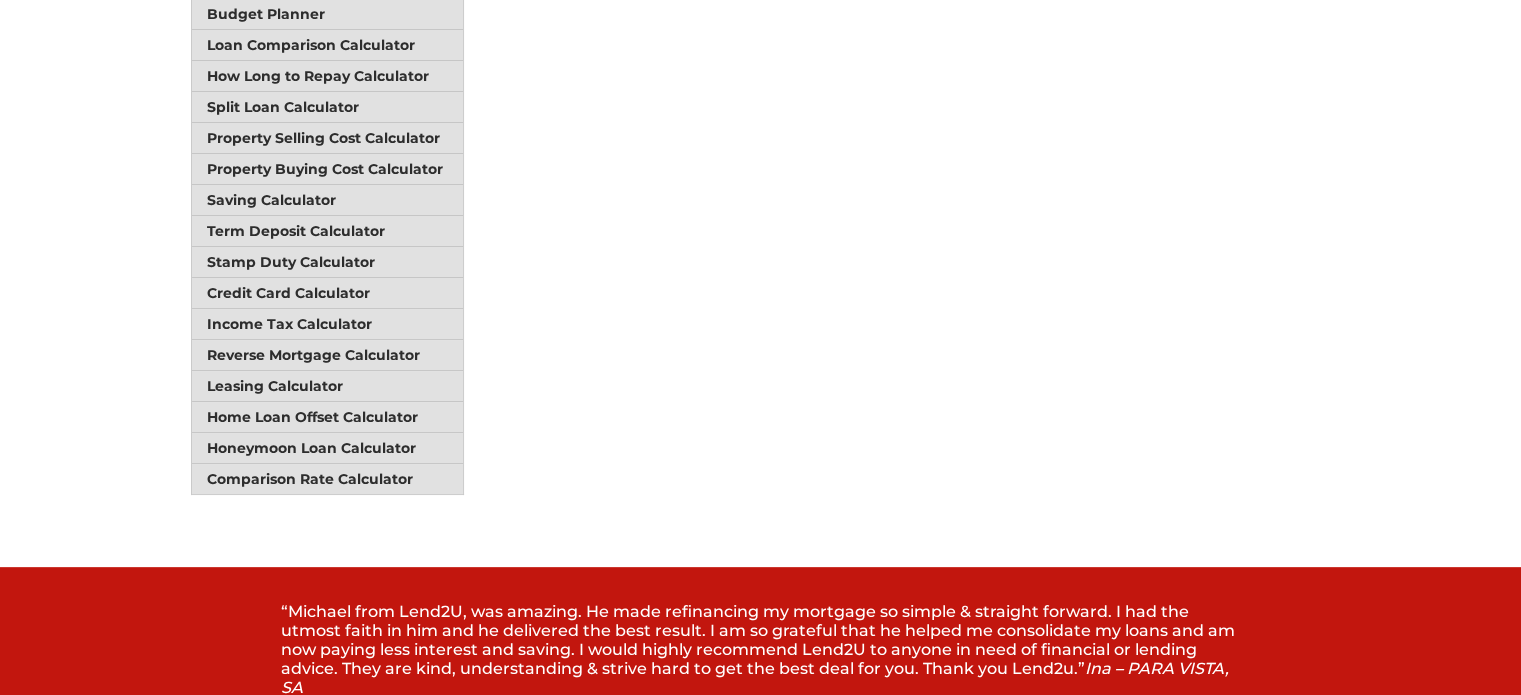 scroll, scrollTop: 600, scrollLeft: 0, axis: vertical 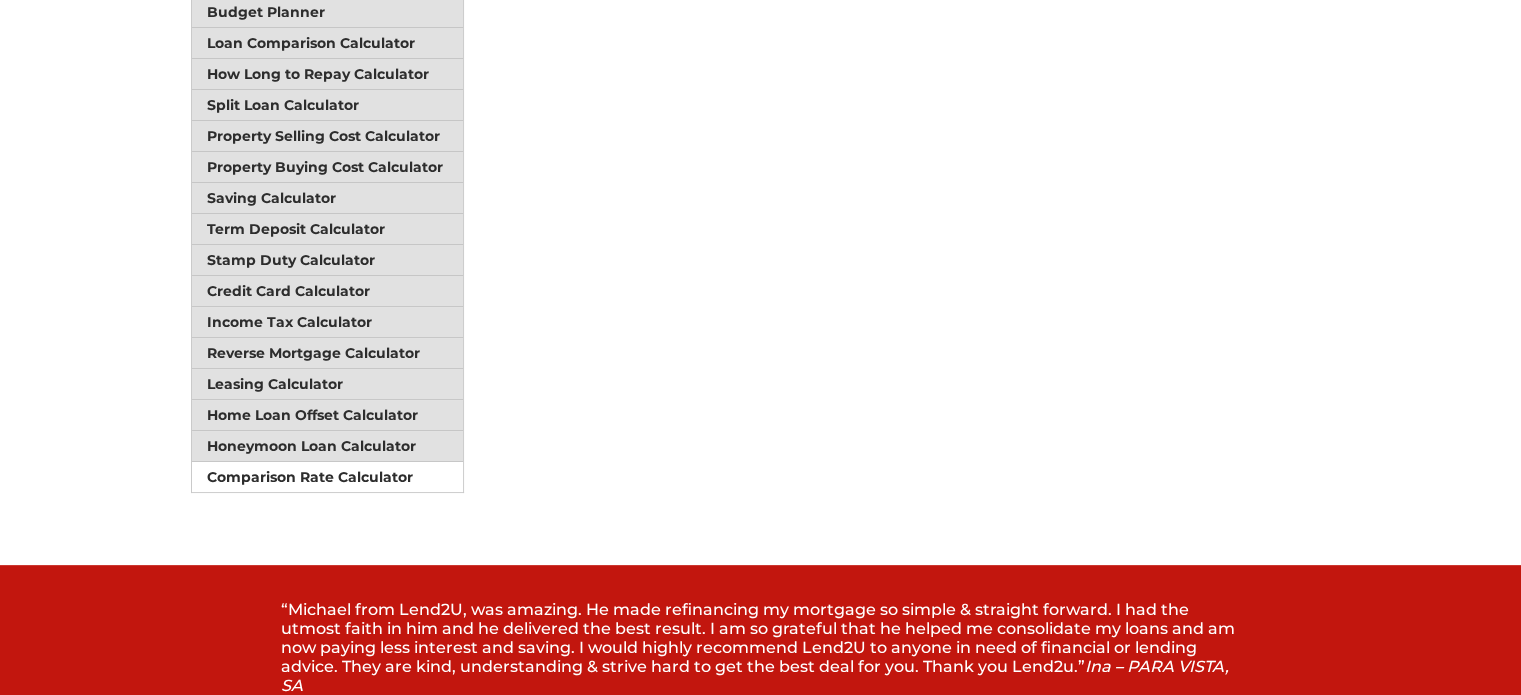 click on "Comparison Rate Calculator" at bounding box center [328, 477] 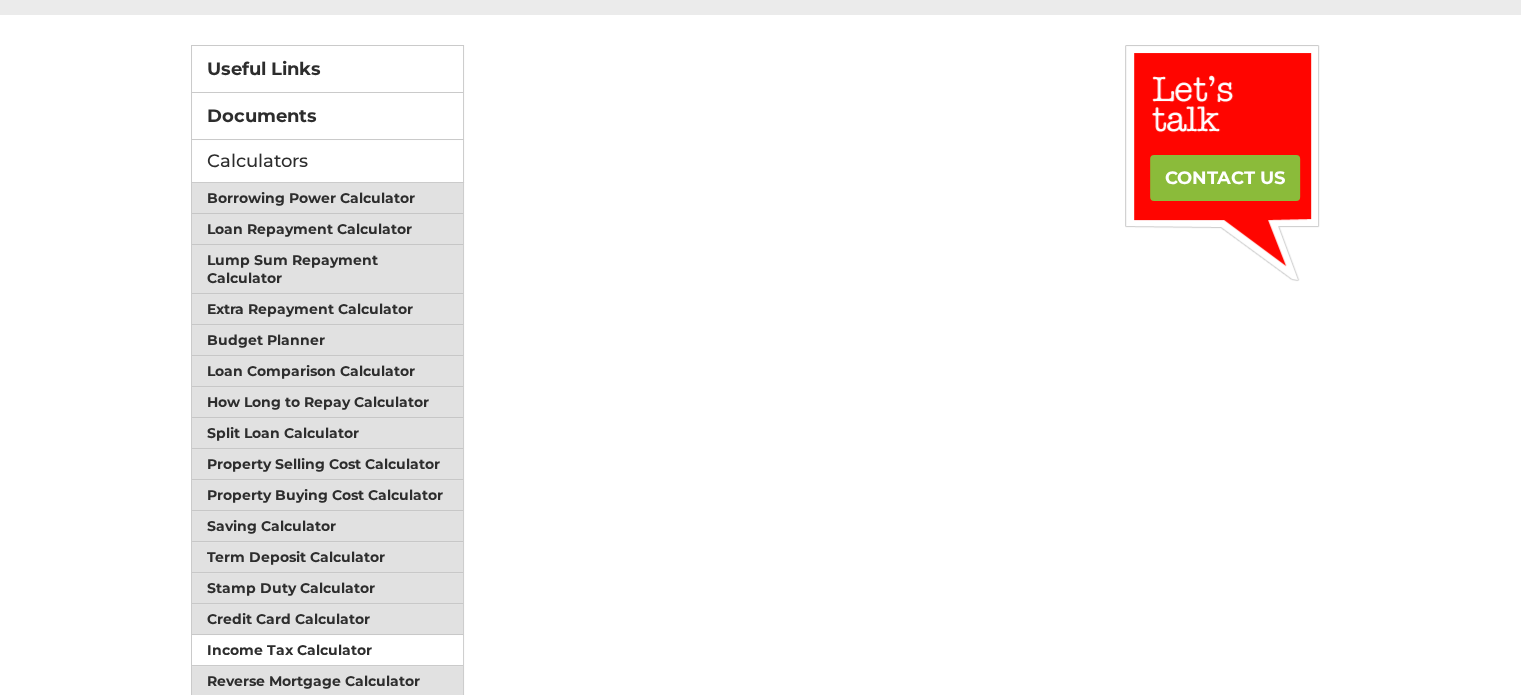 scroll, scrollTop: 300, scrollLeft: 0, axis: vertical 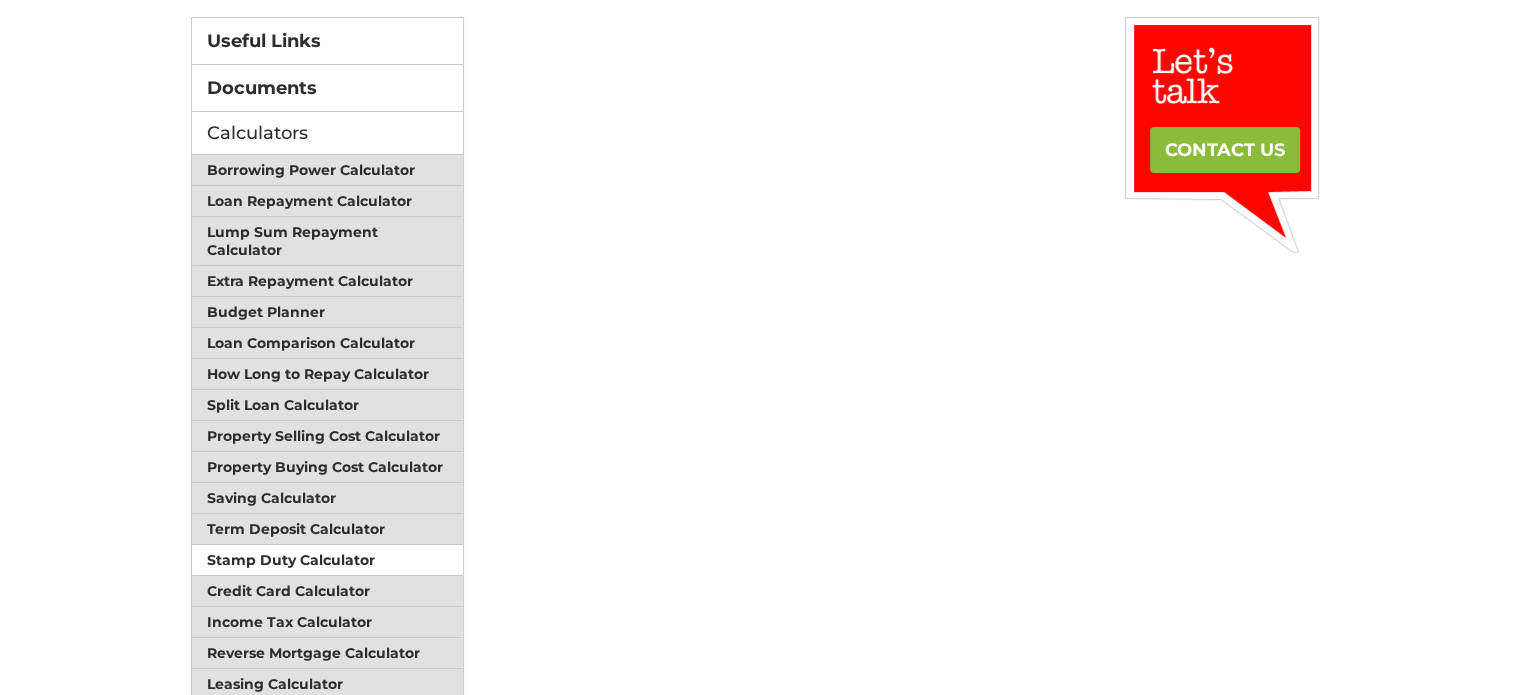 click on "Stamp Duty Calculator" at bounding box center [328, 560] 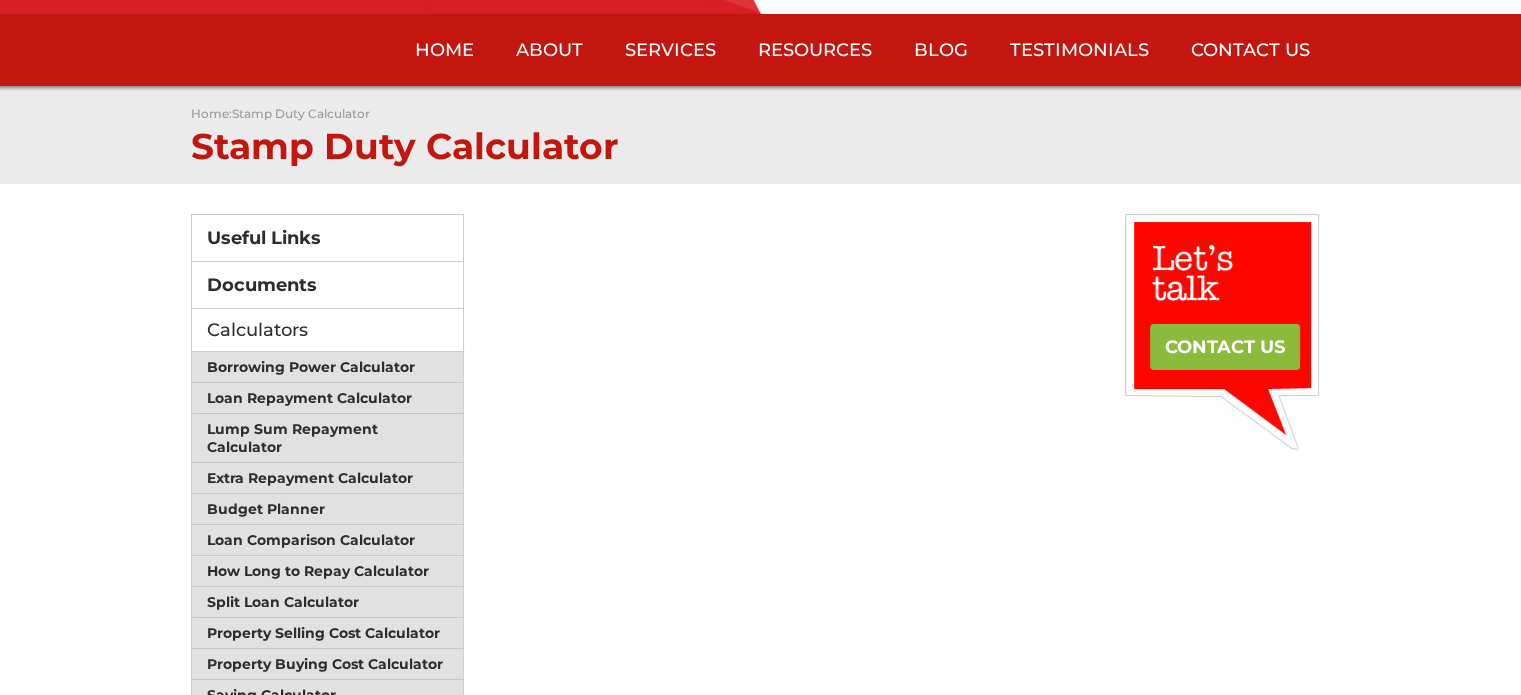 scroll, scrollTop: 0, scrollLeft: 0, axis: both 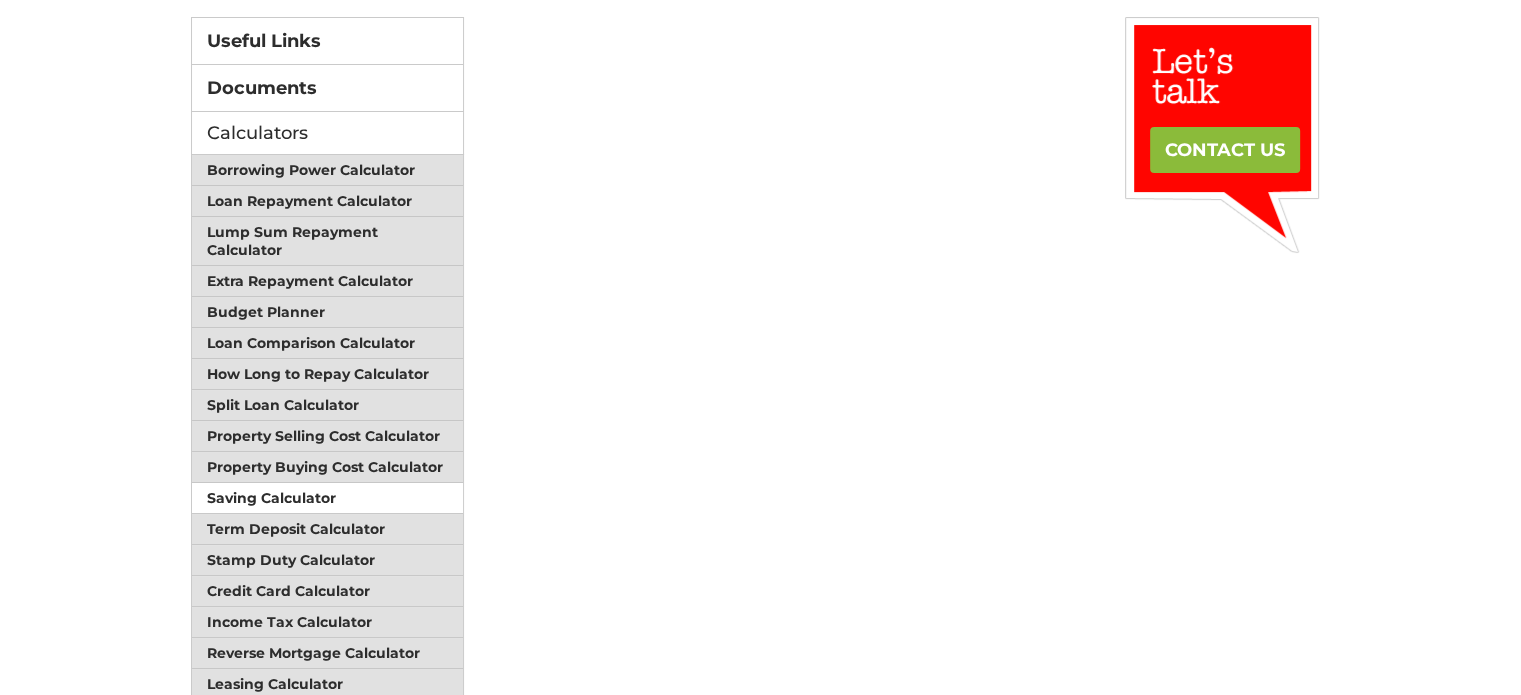click on "Saving Calculator" at bounding box center [328, 498] 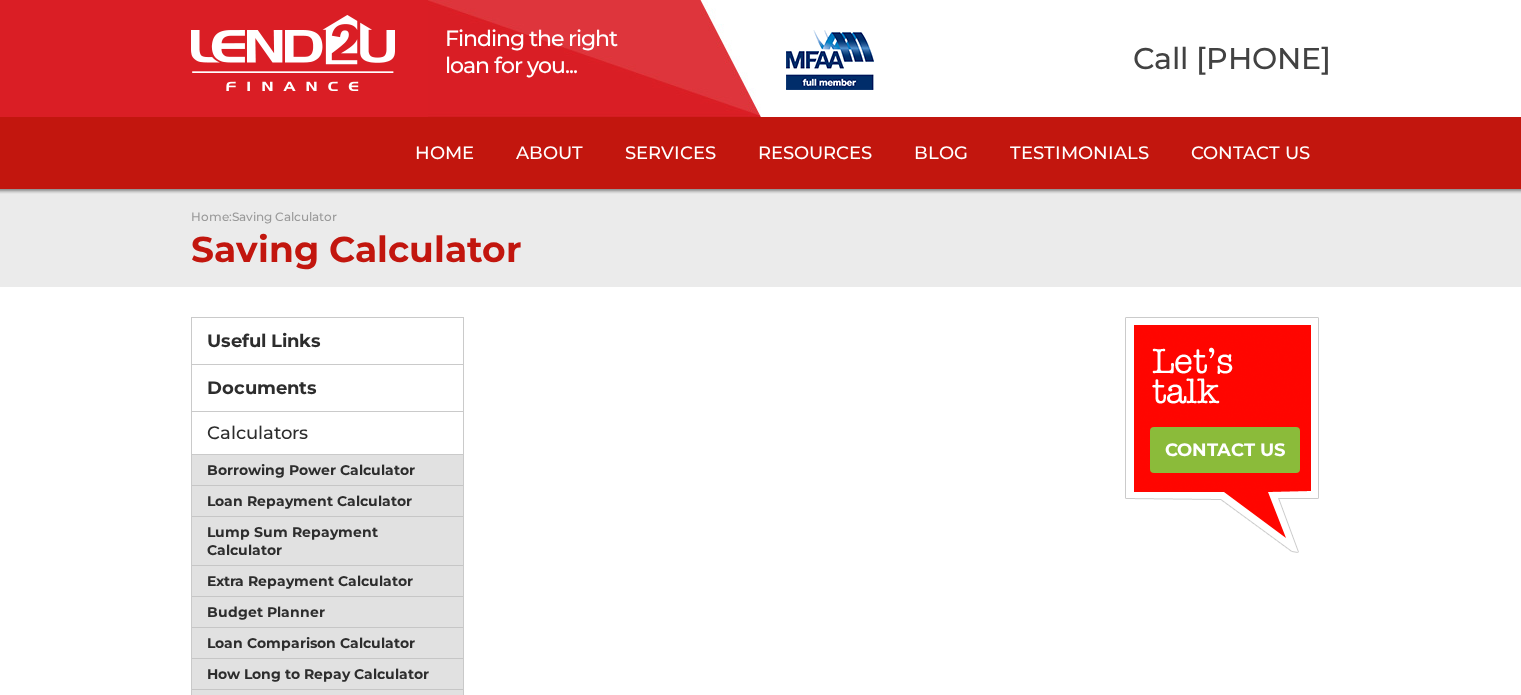 scroll, scrollTop: 0, scrollLeft: 0, axis: both 